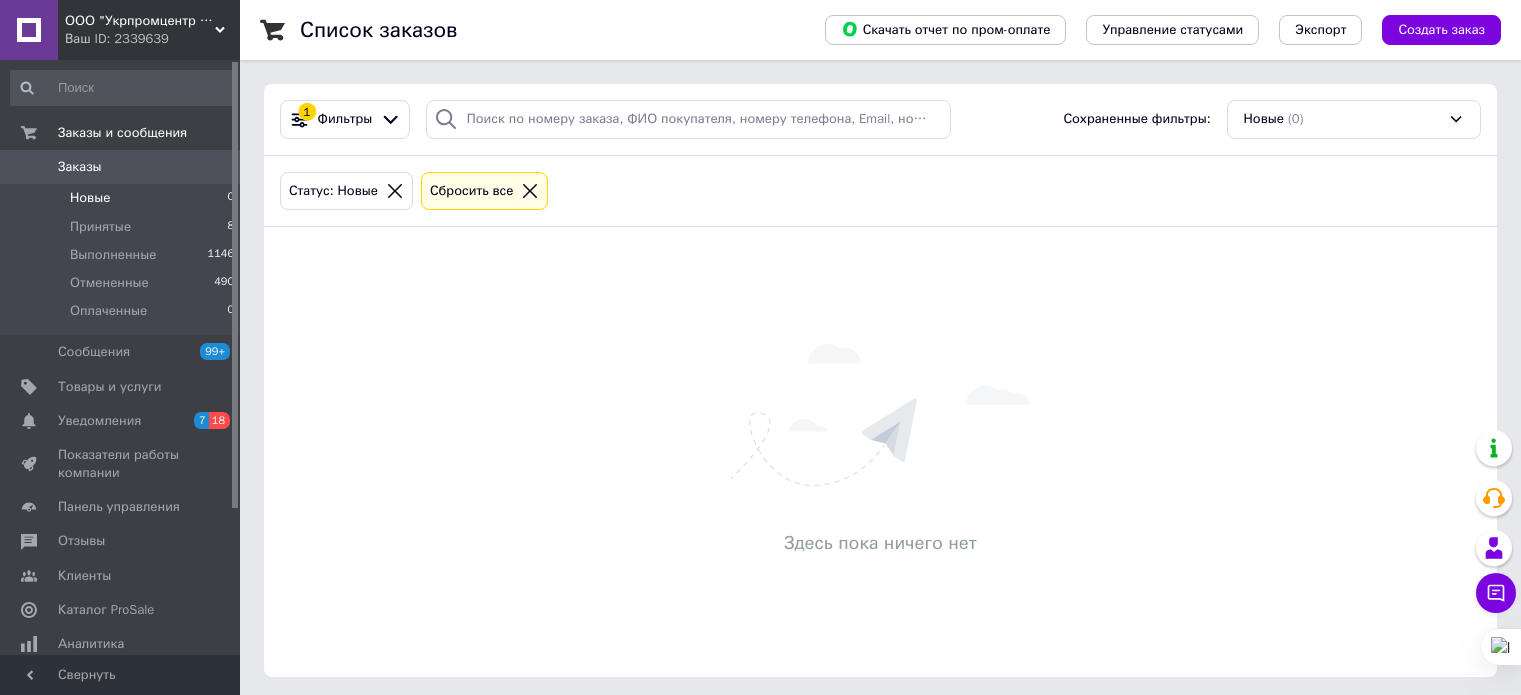 scroll, scrollTop: 0, scrollLeft: 0, axis: both 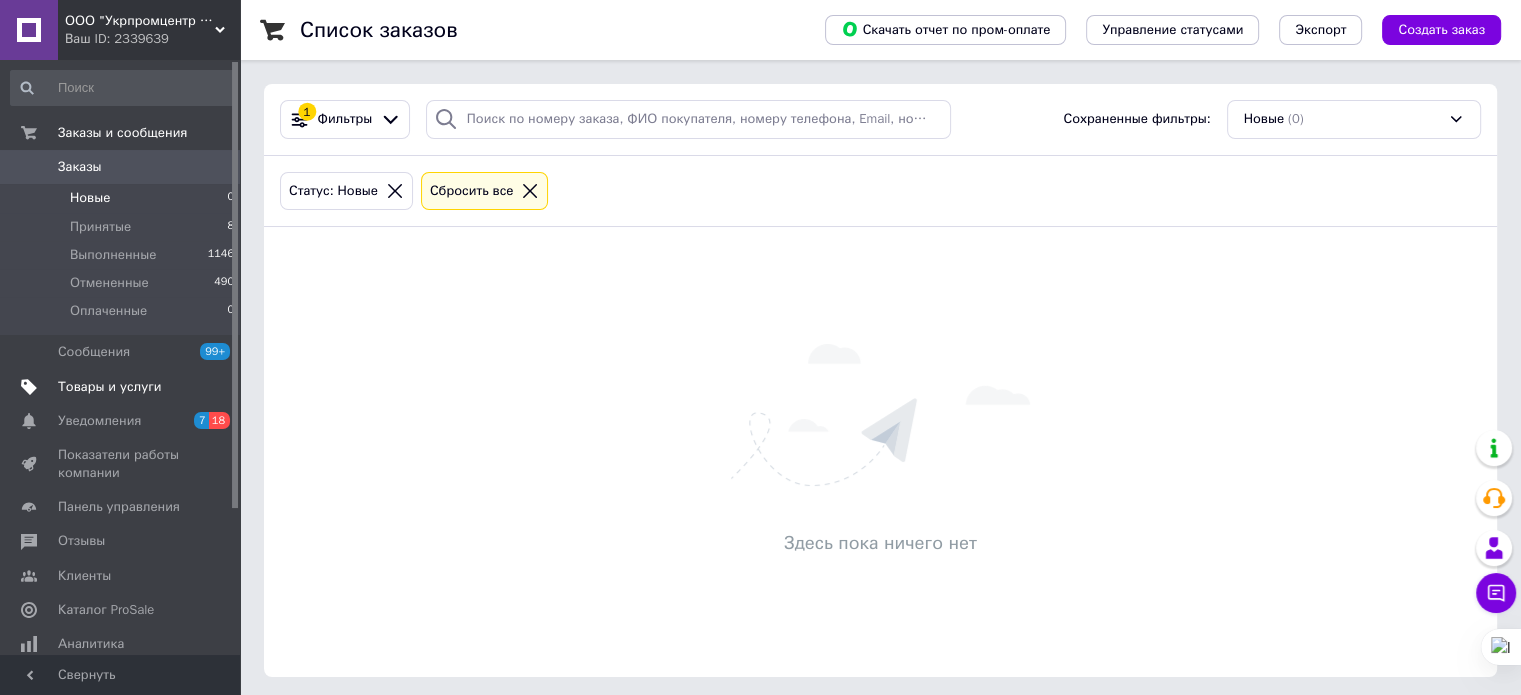click on "Товары и услуги" at bounding box center (110, 387) 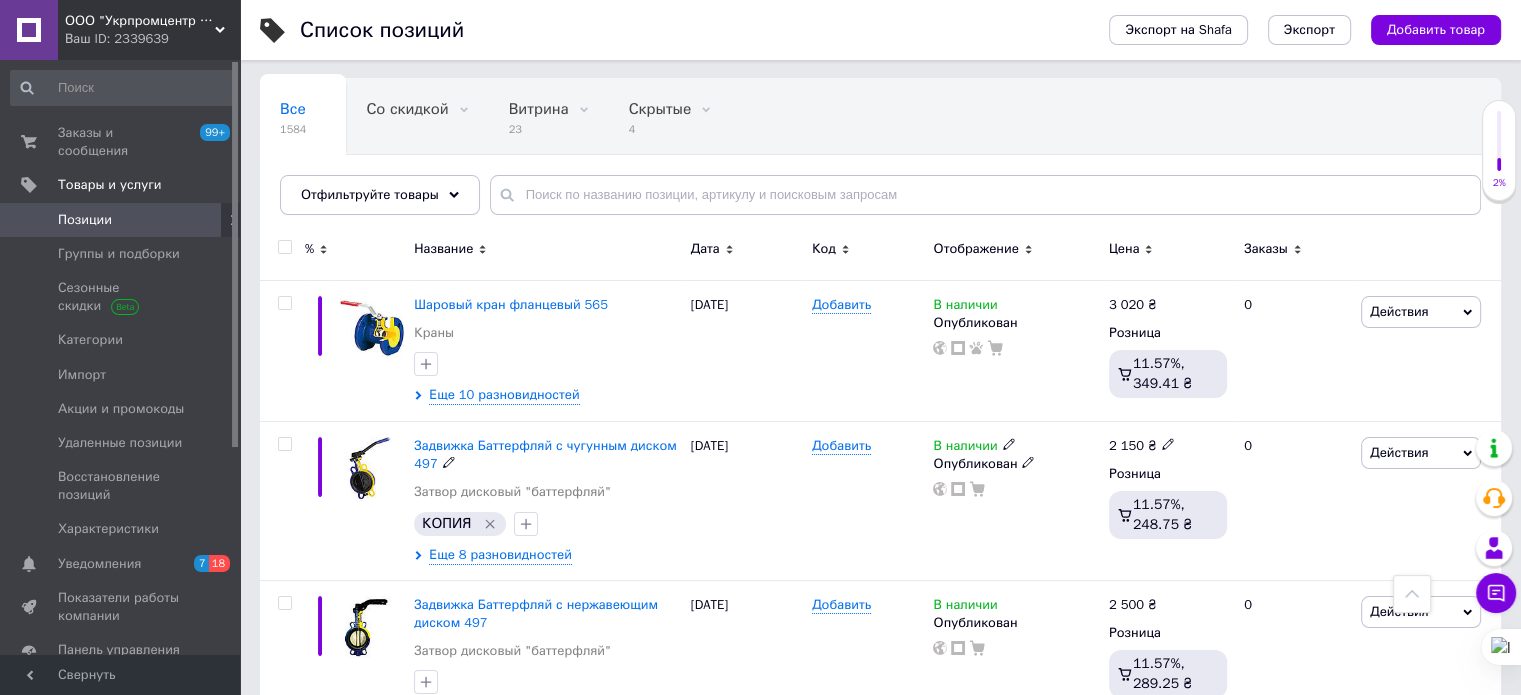 scroll, scrollTop: 0, scrollLeft: 0, axis: both 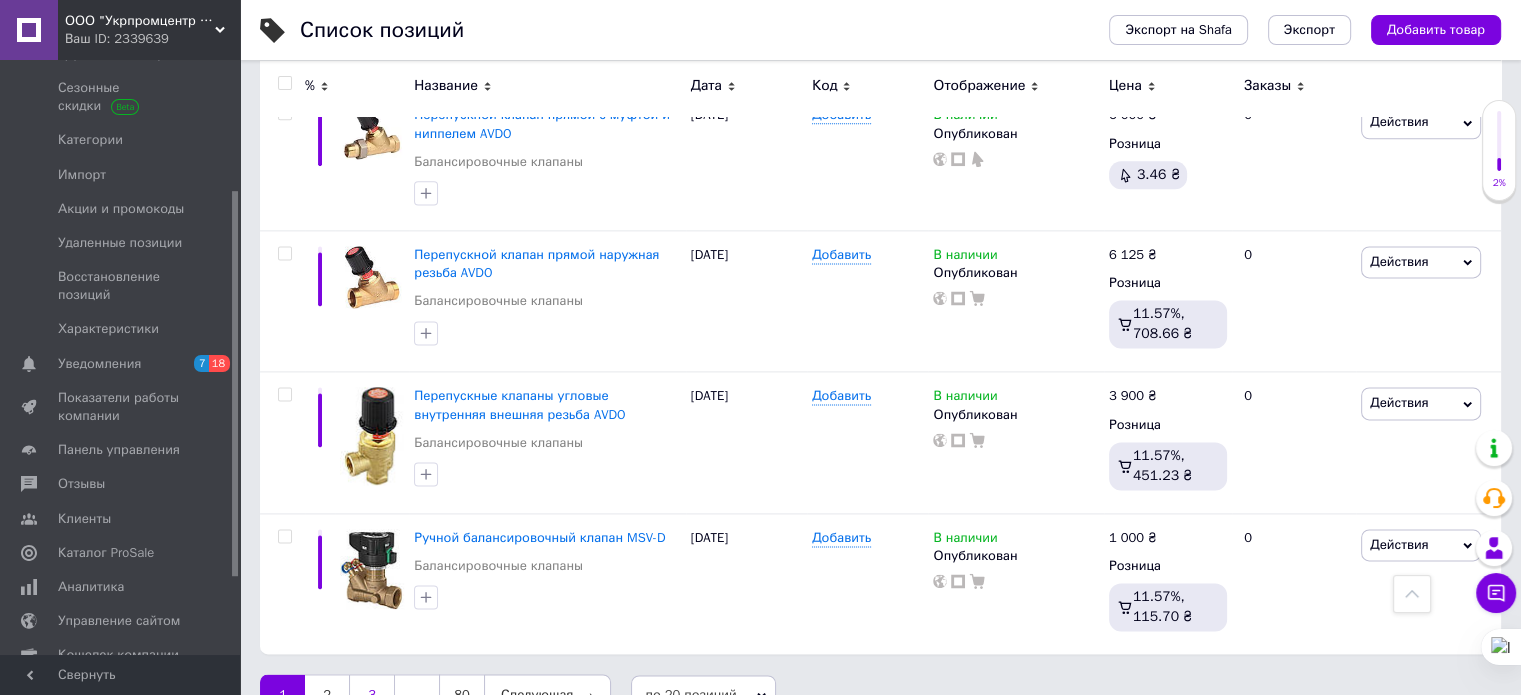 click on "3" at bounding box center (372, 695) 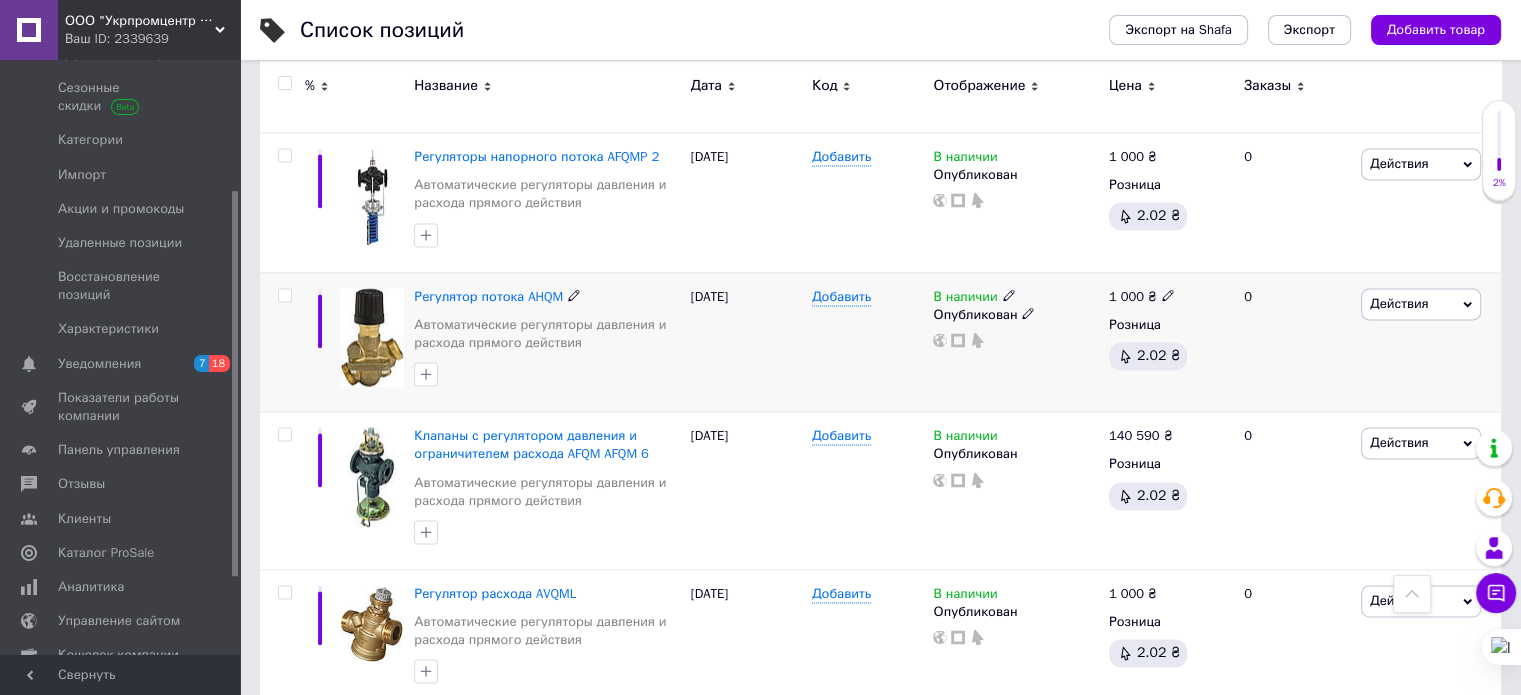 scroll, scrollTop: 2840, scrollLeft: 0, axis: vertical 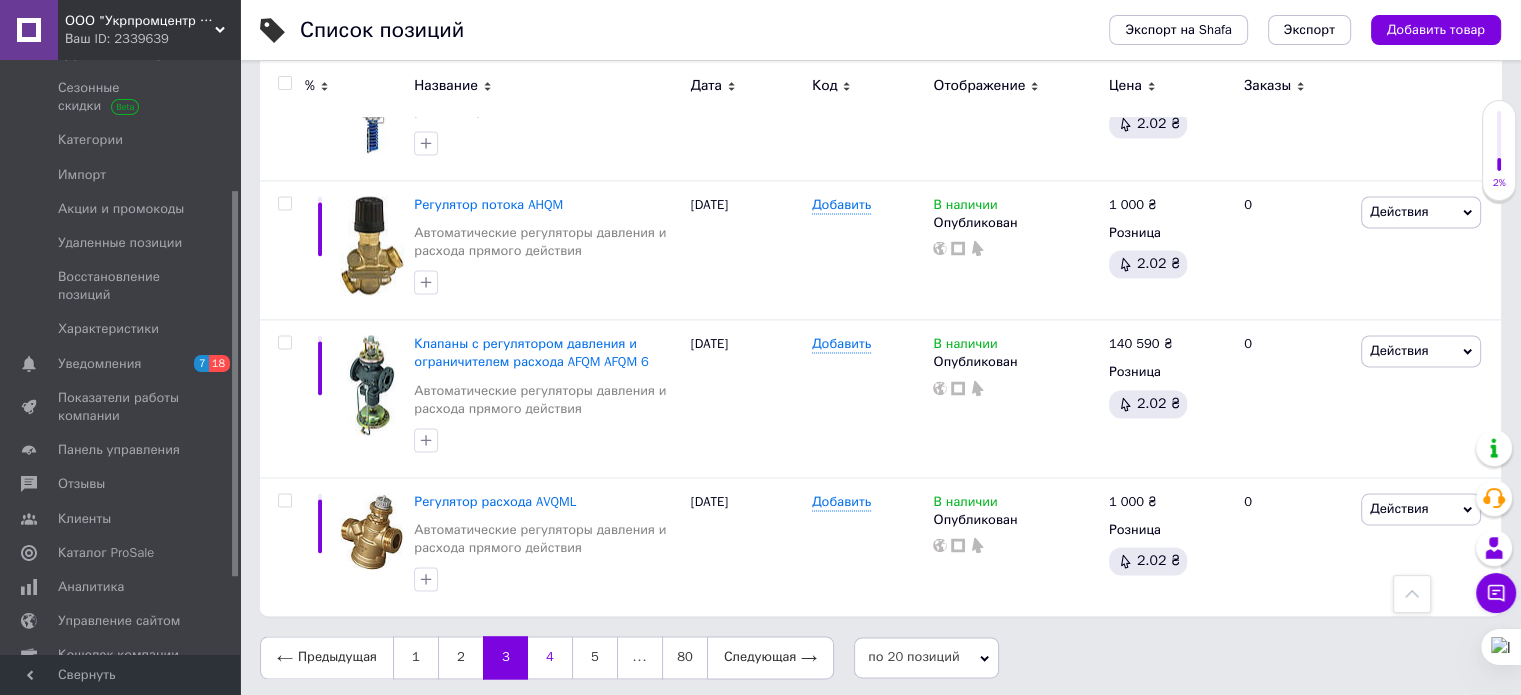click on "4" at bounding box center (550, 657) 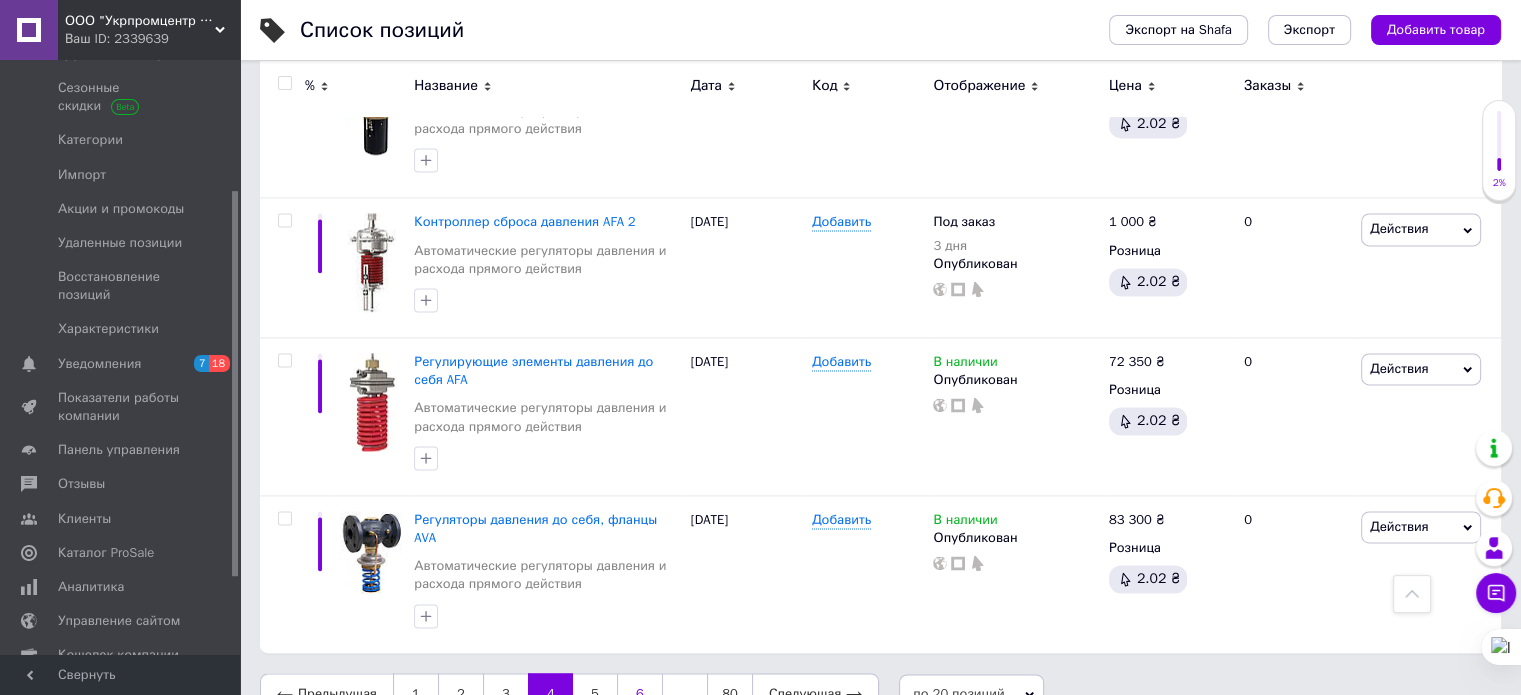 click on "6" at bounding box center (640, 694) 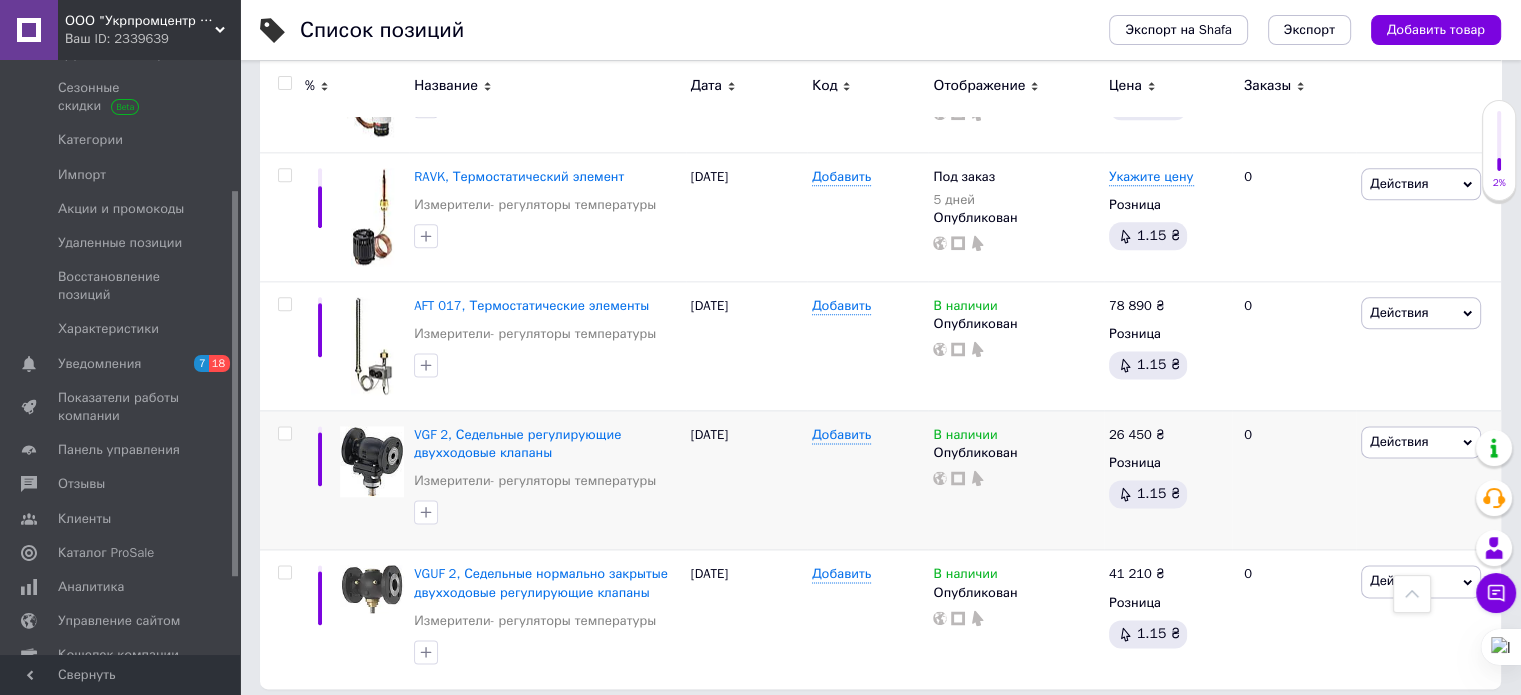 scroll, scrollTop: 2594, scrollLeft: 0, axis: vertical 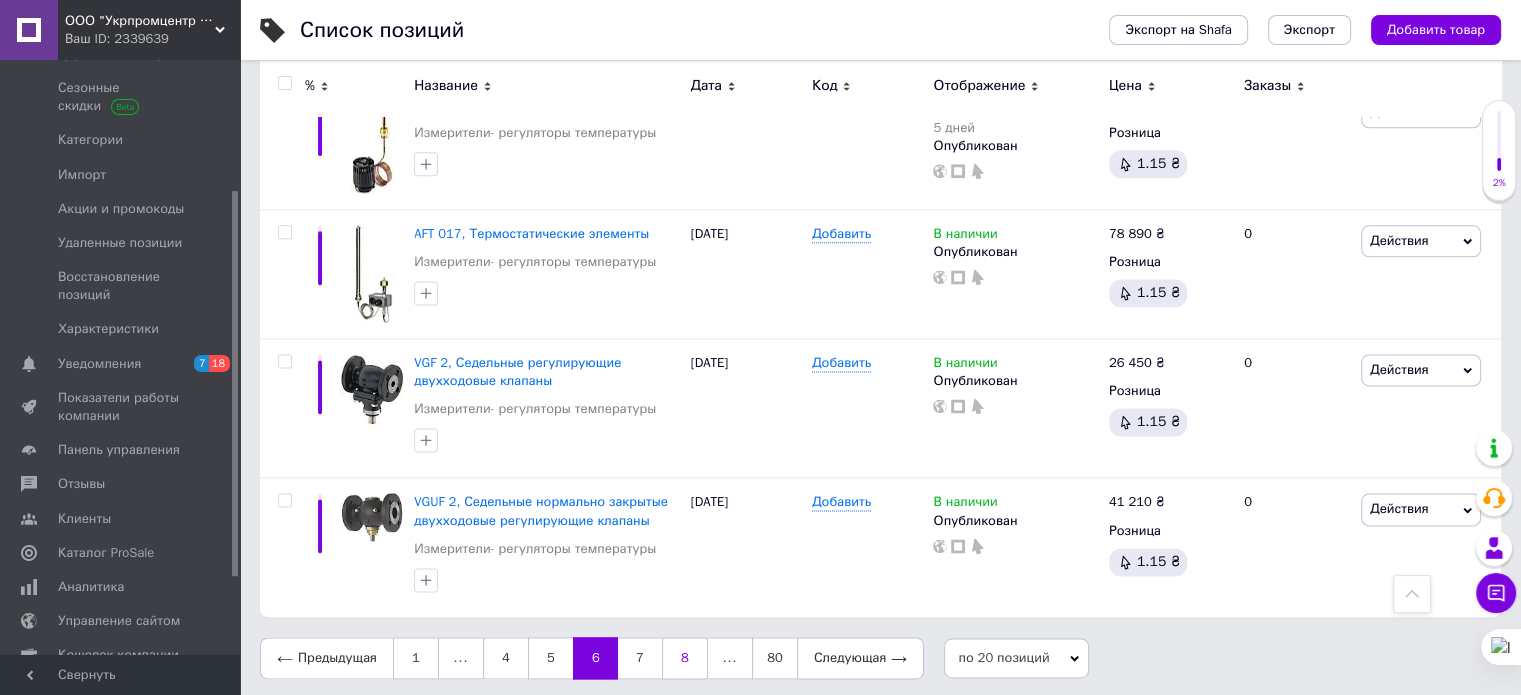 click on "8" at bounding box center [685, 658] 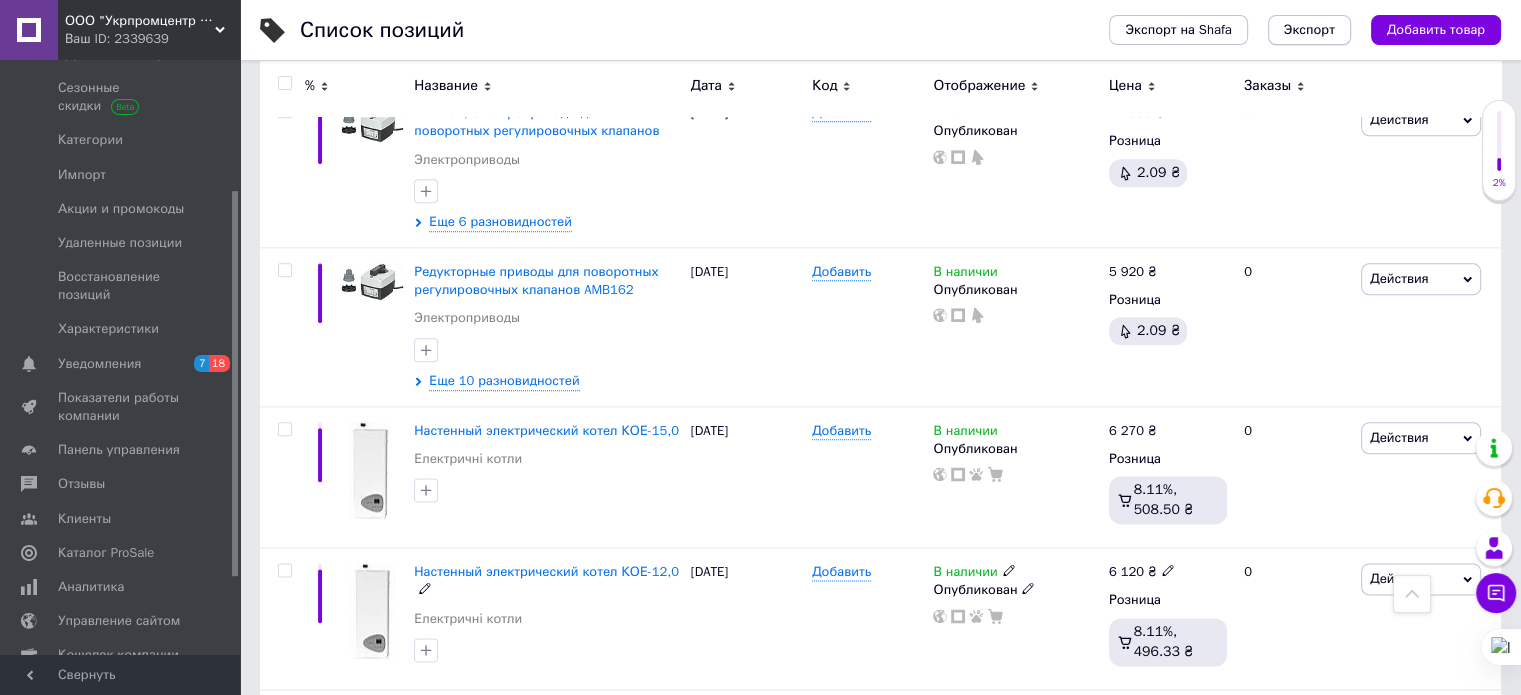 scroll, scrollTop: 2124, scrollLeft: 0, axis: vertical 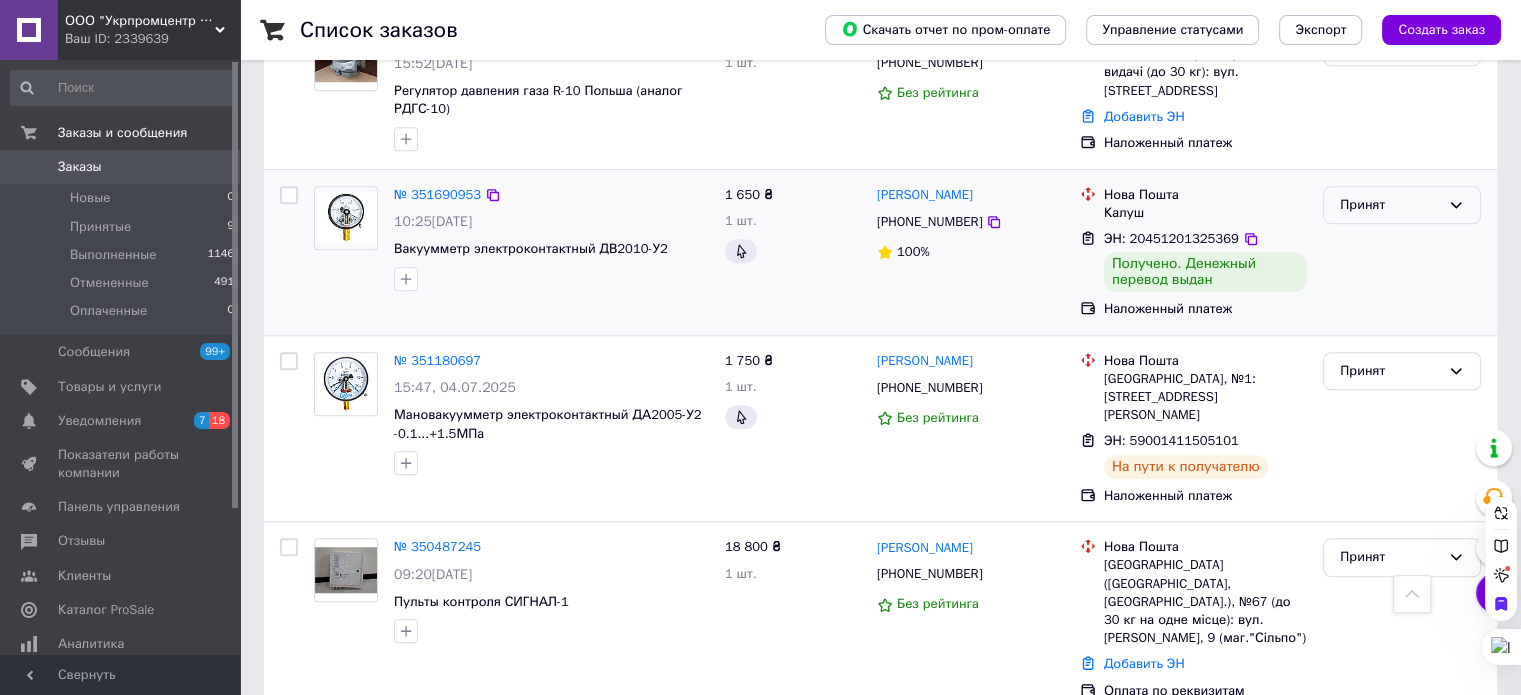 click on "Принят" at bounding box center [1390, 205] 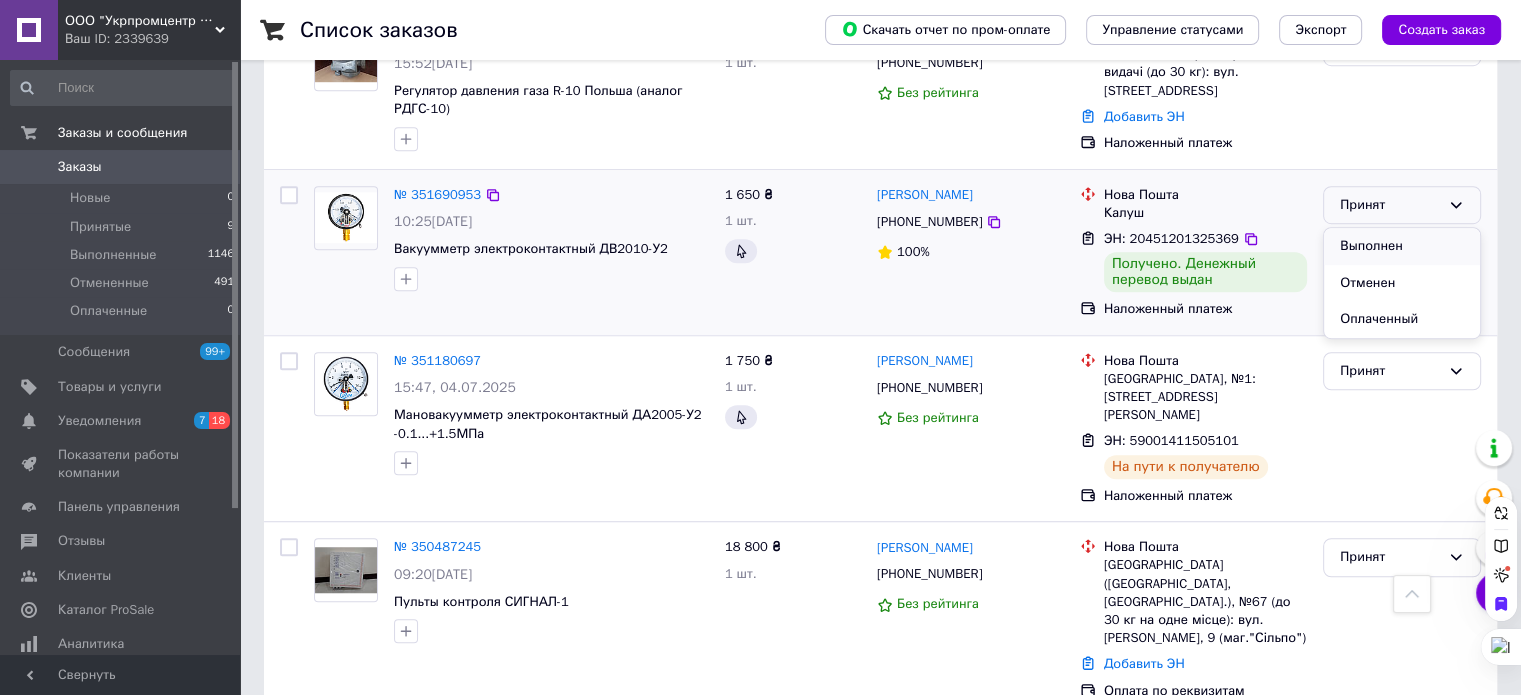 click on "Выполнен" at bounding box center [1402, 246] 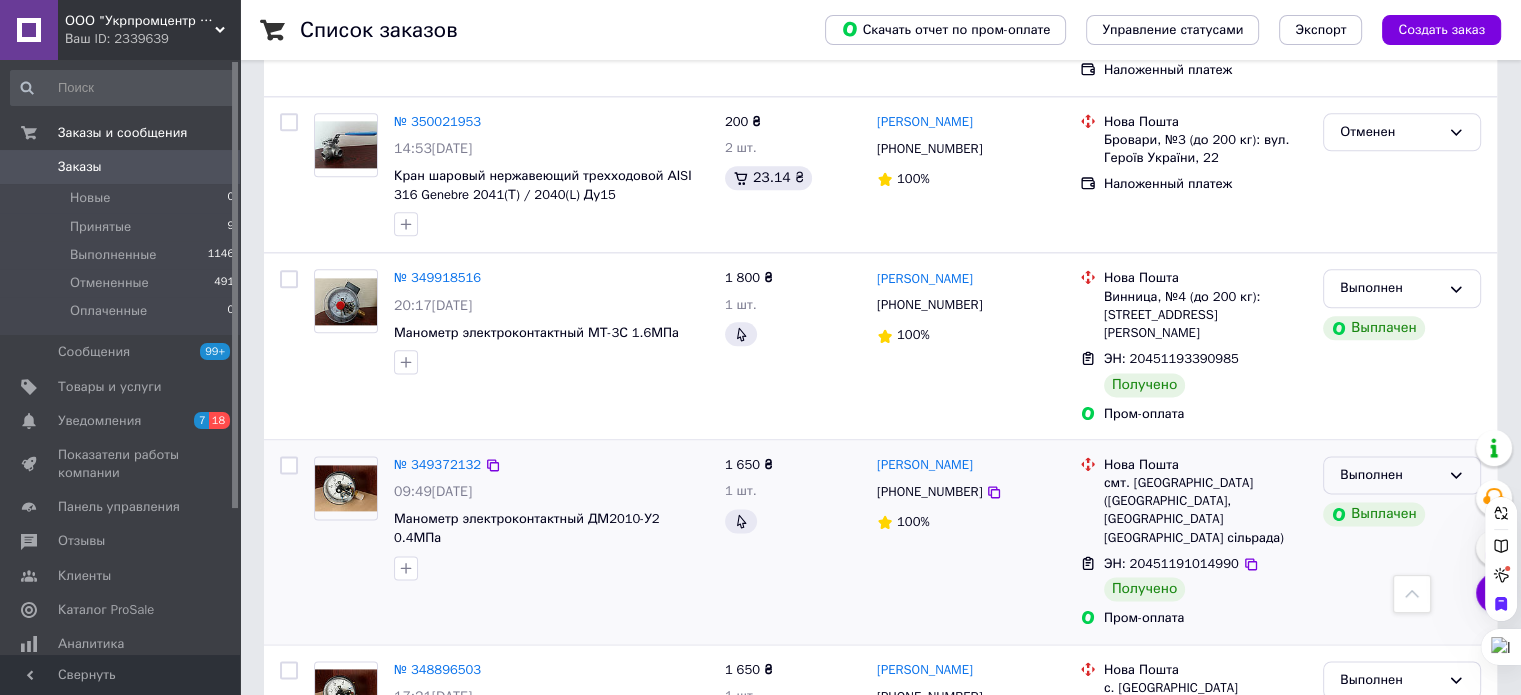scroll, scrollTop: 2100, scrollLeft: 0, axis: vertical 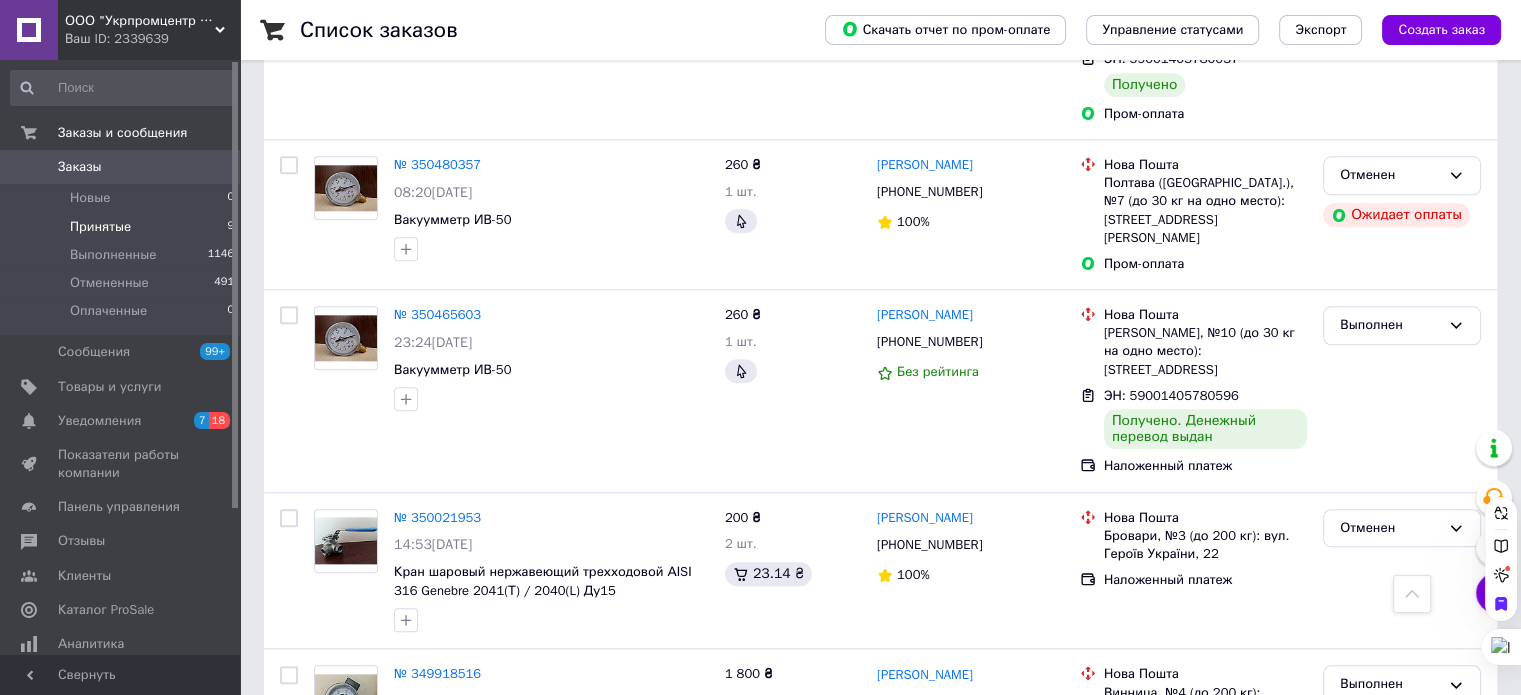 click on "Принятые" at bounding box center (100, 227) 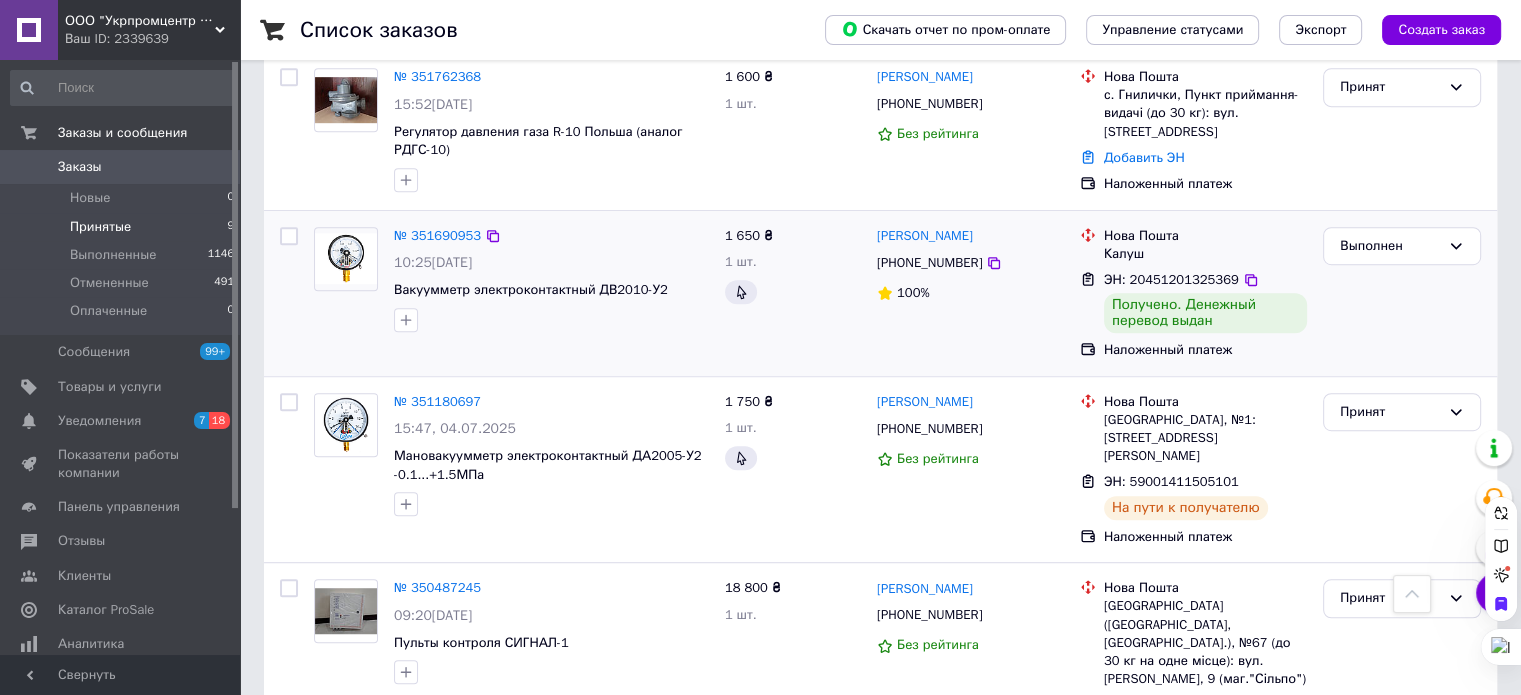 scroll, scrollTop: 1120, scrollLeft: 0, axis: vertical 